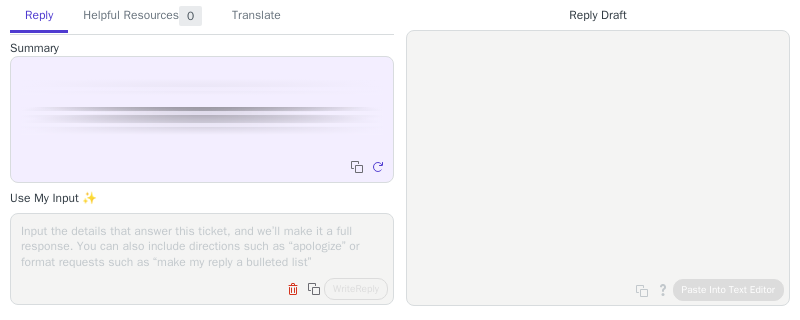 scroll, scrollTop: 0, scrollLeft: 0, axis: both 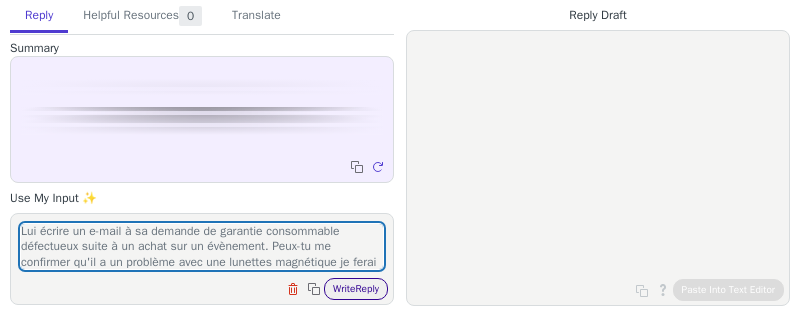 click on "Write  Reply" at bounding box center [356, 289] 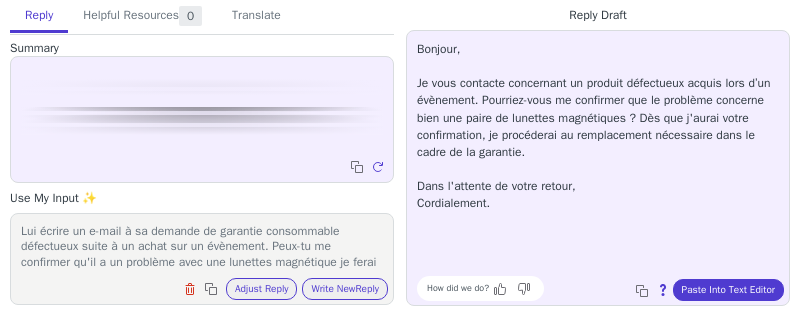scroll, scrollTop: 16, scrollLeft: 0, axis: vertical 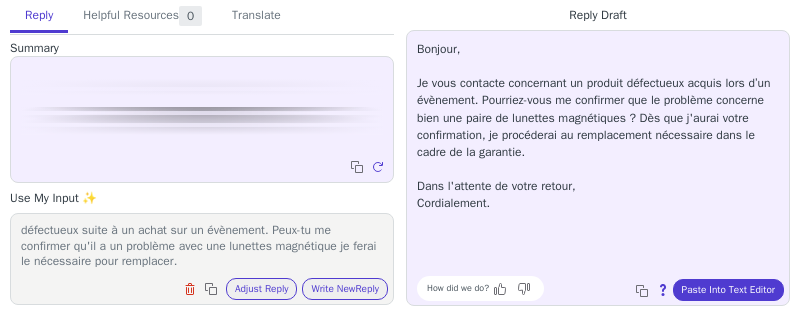 click on "Lui écrire un e-mail à sa demande de garantie consommable défectueux suite à un achat sur un évènement. Peux-tu me confirmer qu'il a un problème avec une lunettes magnétique je ferai le nécessaire pour remplacer." at bounding box center [202, 246] 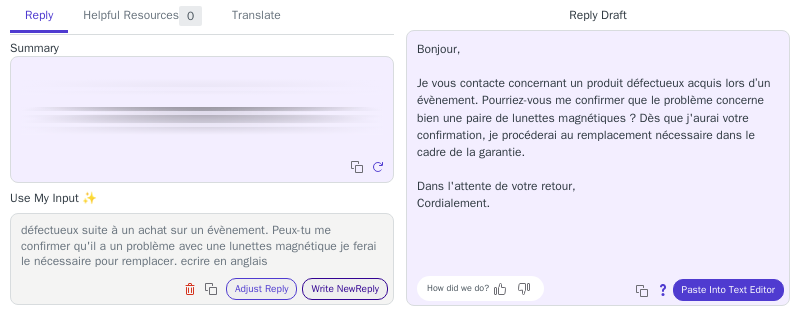 type on "Lui écrire un e-mail à sa demande de garantie consommable défectueux suite à un achat sur un évènement. Peux-tu me confirmer qu'il a un problème avec une lunettes magnétique je ferai le nécessaire pour remplacer. ecrire en anglais" 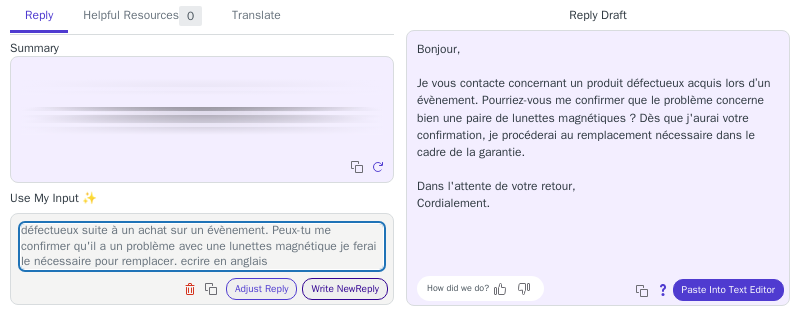 click on "Write New  Reply" at bounding box center (345, 289) 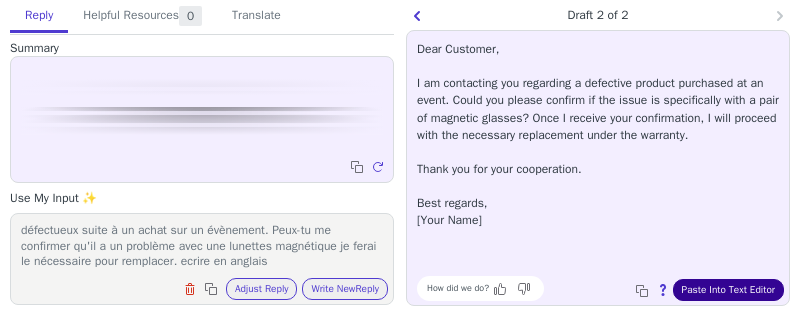 click on "Paste Into Text Editor" at bounding box center (728, 290) 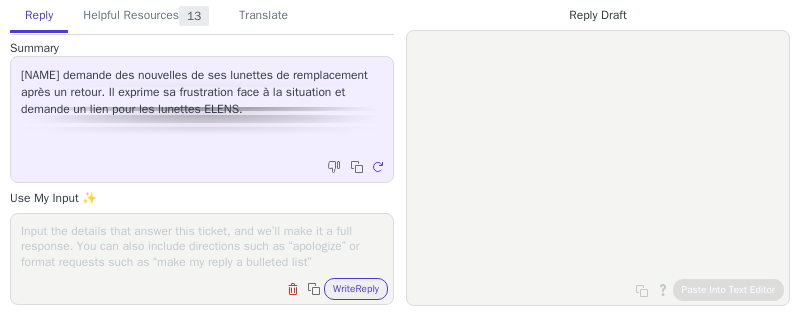 scroll, scrollTop: 0, scrollLeft: 0, axis: both 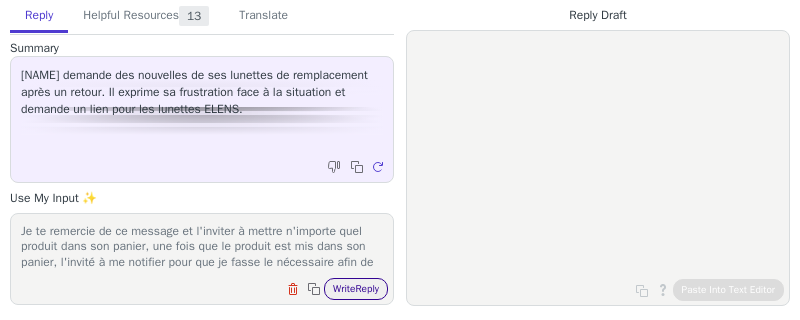 type on "Je te remercie de ce message et l'inviter à mettre n'importe quel produit dans son panier, une fois que le produit est mis dans son panier, l'invité à me notifier pour que je fasse le nécessaire afin de lui envoyer le produit en bon état de fonctionne" 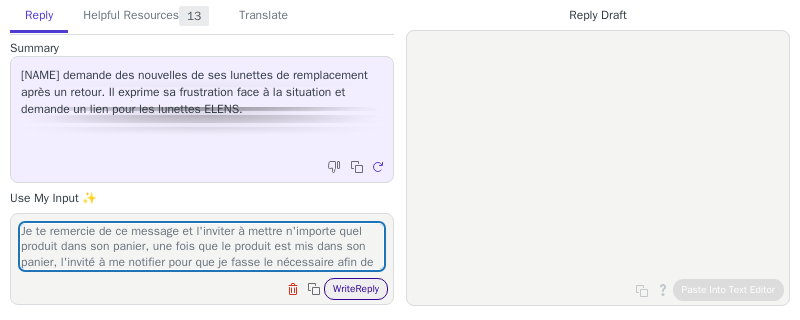 click on "Write  Reply" at bounding box center [356, 289] 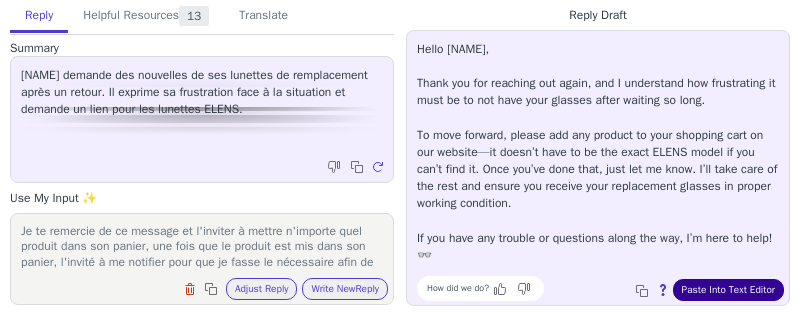 click on "Paste Into Text Editor" at bounding box center (728, 290) 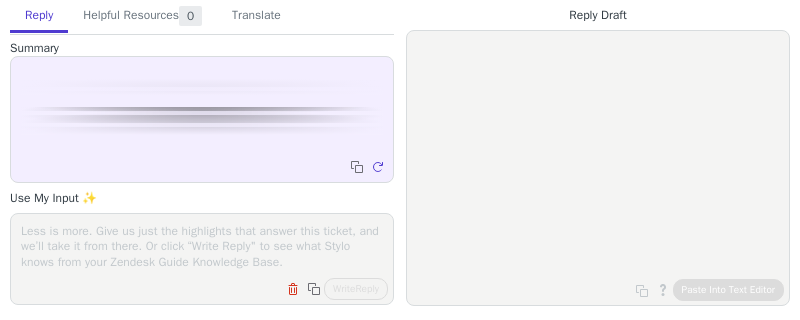 scroll, scrollTop: 0, scrollLeft: 0, axis: both 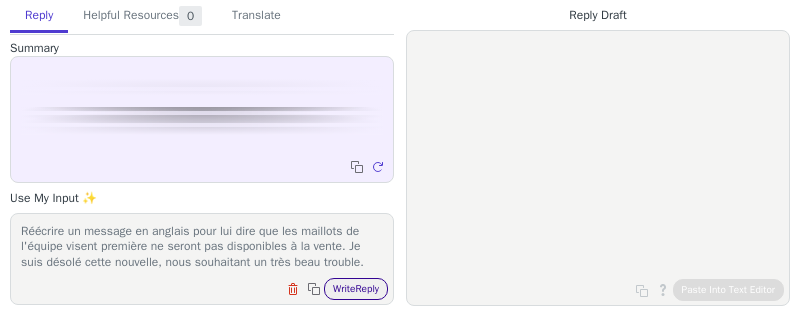 type on "Réécrire un message en anglais pour lui dire que les maillots de l'équipe visent première ne seront pas disponibles à la vente. Je suis désolé cette nouvelle, nous souhaitant un très beau trouble." 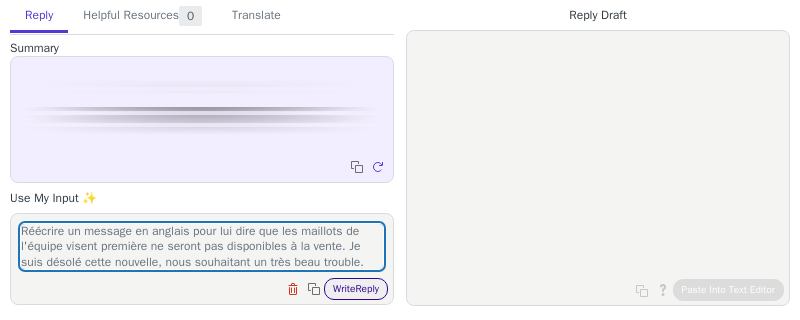 click on "Write  Reply" at bounding box center [356, 289] 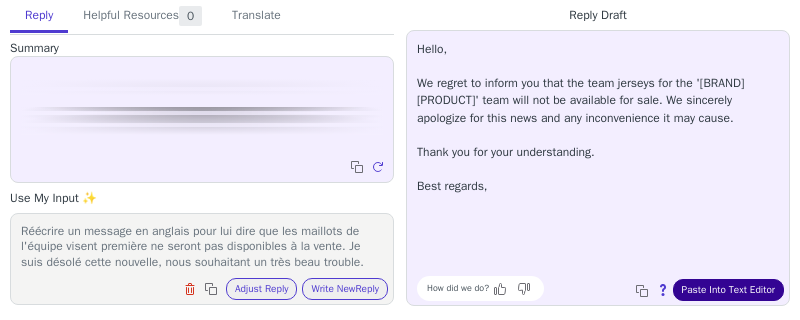 click on "Paste Into Text Editor" at bounding box center [728, 290] 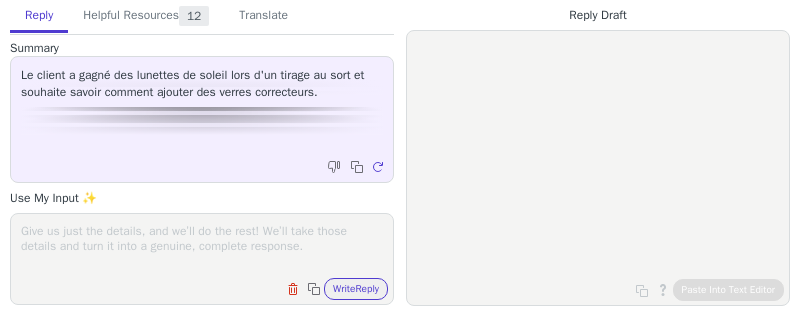 scroll, scrollTop: 0, scrollLeft: 0, axis: both 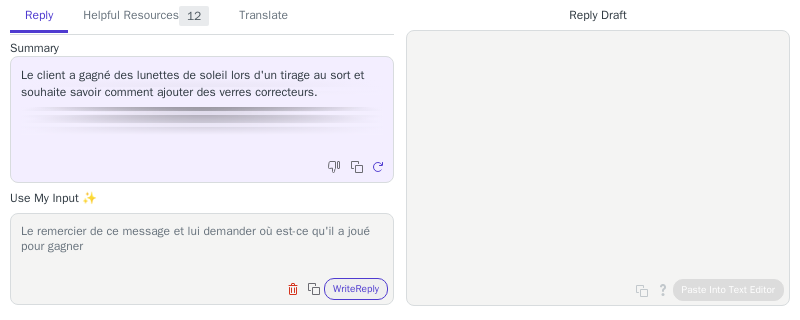 drag, startPoint x: 166, startPoint y: 249, endPoint x: 9, endPoint y: 230, distance: 158.14551 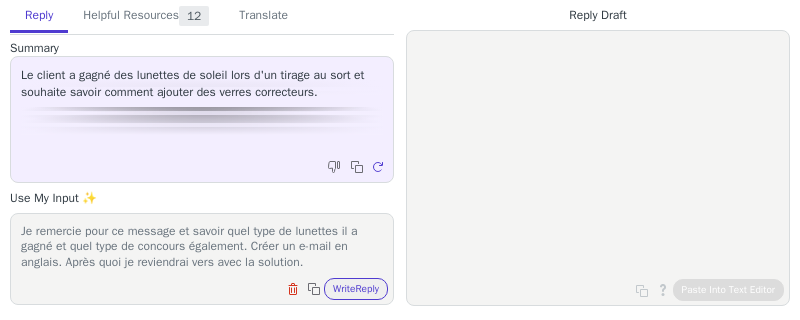 scroll, scrollTop: 0, scrollLeft: 0, axis: both 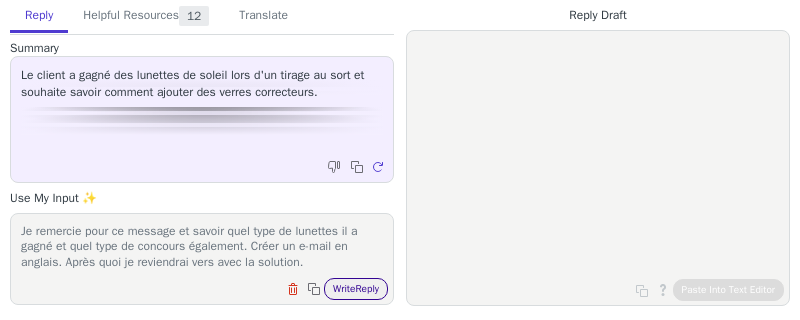 type on "Je remercie pour ce message et savoir quel type de lunettes il a gagné et quel type de concours également. Créer un e-mail en anglais. Après quoi je reviendrai vers avec la solution." 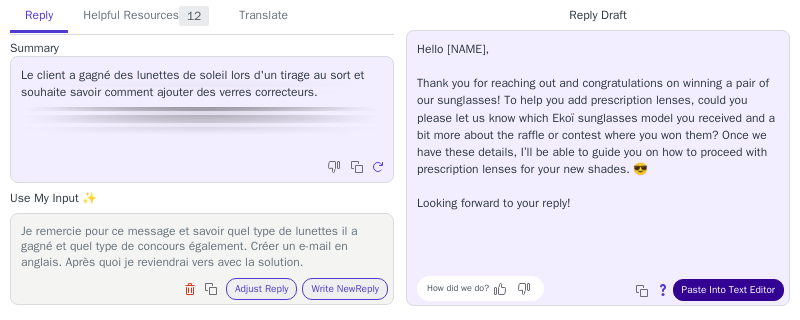 click on "Paste Into Text Editor" at bounding box center [728, 290] 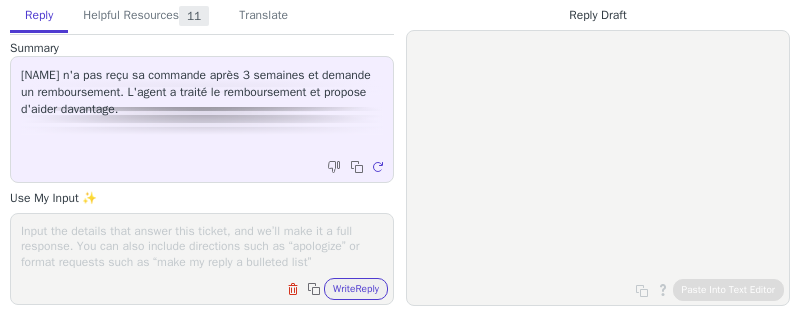 scroll, scrollTop: 0, scrollLeft: 0, axis: both 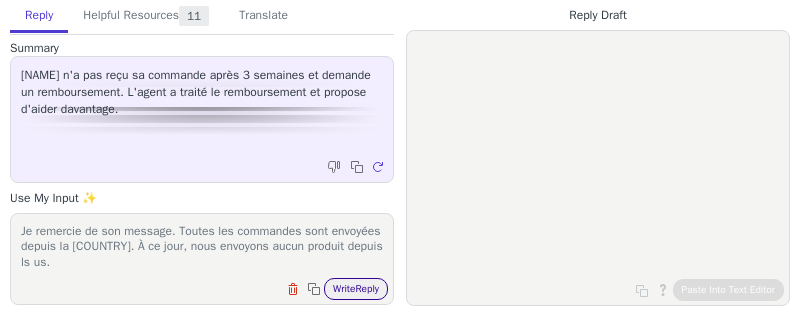 type on "Je remercie de son message. Toutes les commandes sont envoyées depuis la [COUNTRY]. À ce jour, nous envoyons aucun produit depuis ls us." 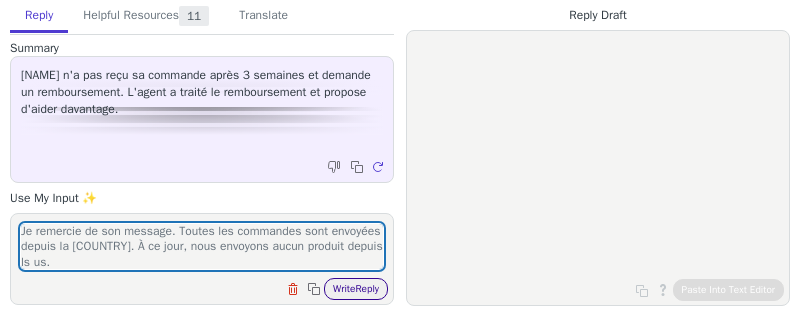 click on "Write  Reply" at bounding box center [356, 289] 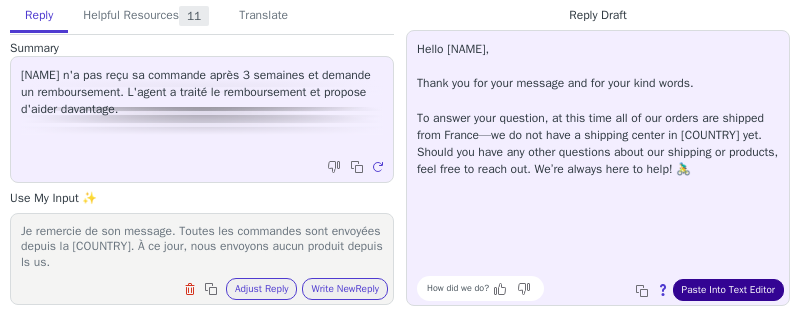 click on "Paste Into Text Editor" at bounding box center [728, 290] 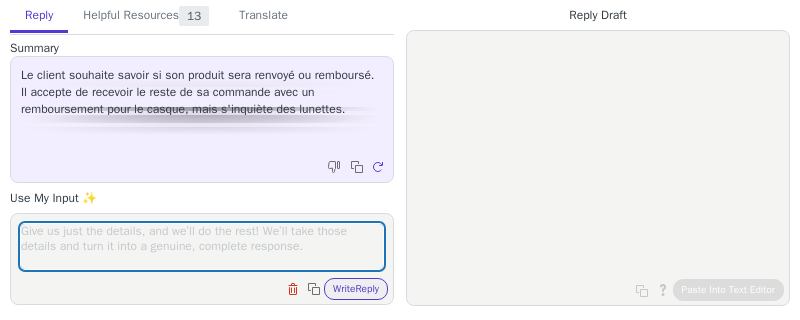scroll, scrollTop: 0, scrollLeft: 0, axis: both 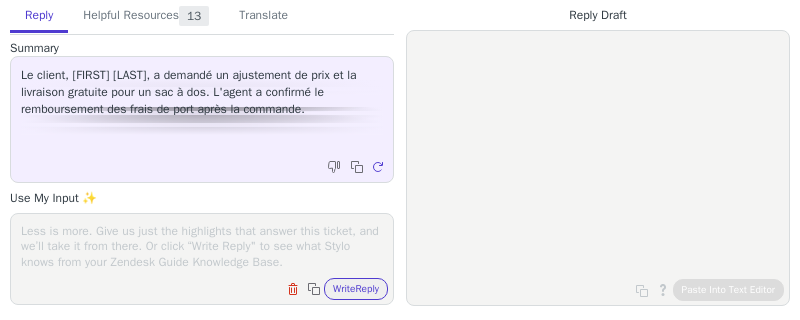 click at bounding box center [202, 246] 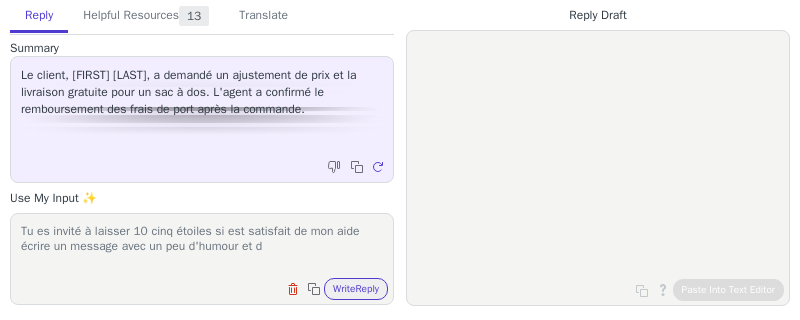 click on "Tu es invité à laisser 10 cinq étoiles si est satisfait de mon aide écrire un message avec un peu d'humour et d" at bounding box center (202, 246) 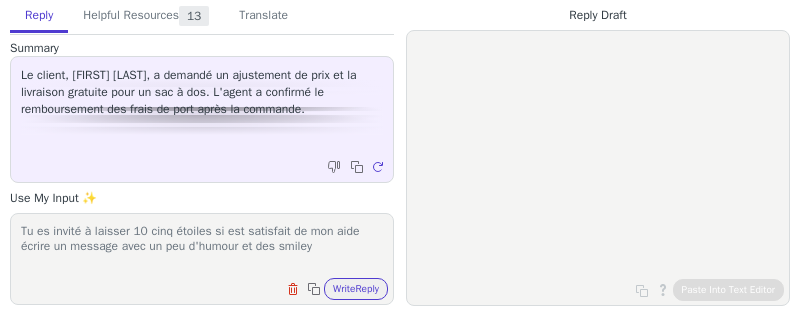 scroll, scrollTop: 0, scrollLeft: 0, axis: both 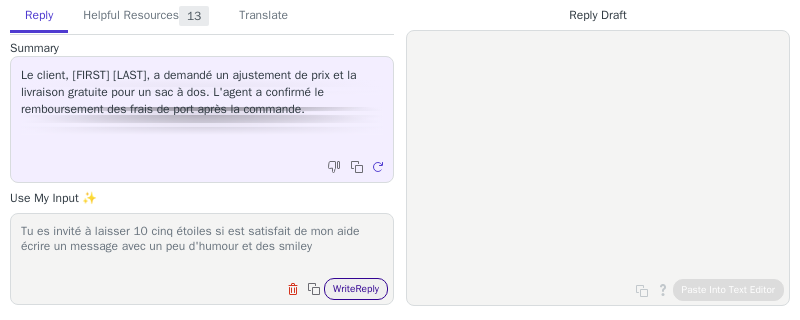 type on "Tu es invité à laisser 10 cinq étoiles si est satisfait de mon aide écrire un message avec un peu d'humour et des smiley" 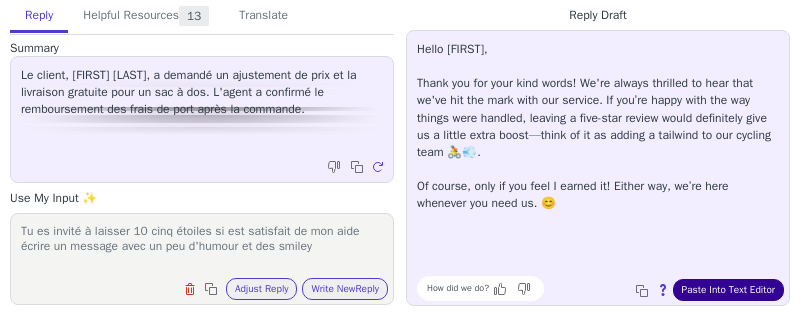 click on "Paste Into Text Editor" at bounding box center [728, 290] 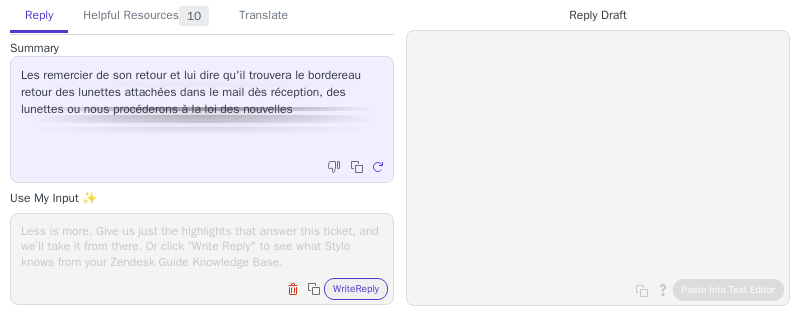 scroll, scrollTop: 0, scrollLeft: 0, axis: both 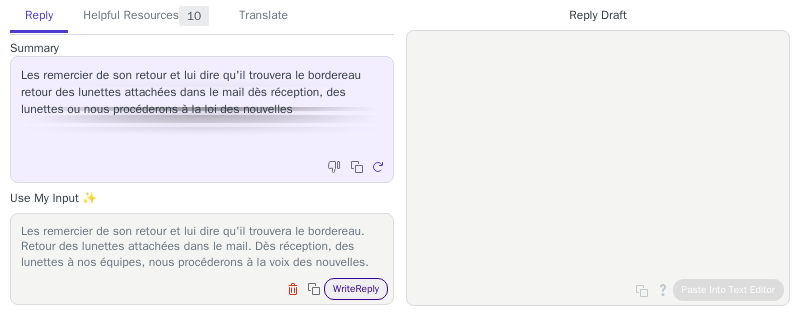 type on "Les remercier de son retour et lui dire qu'il trouvera le bordereau. Retour des lunettes attachées dans le mail. Dès réception, des lunettes à nos équipes, nous procéderons à la voix des nouvelles. Je vous souhaite les agréable journée et sincère." 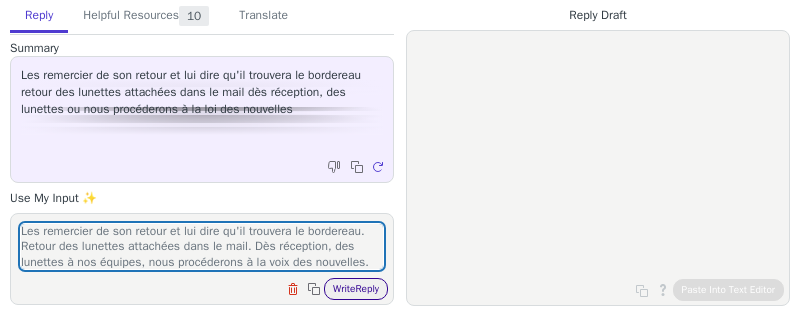 click on "Write  Reply" at bounding box center [356, 289] 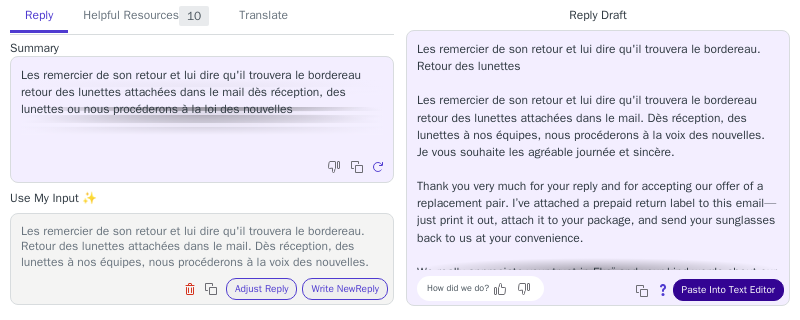 click on "Paste Into Text Editor" at bounding box center [728, 290] 